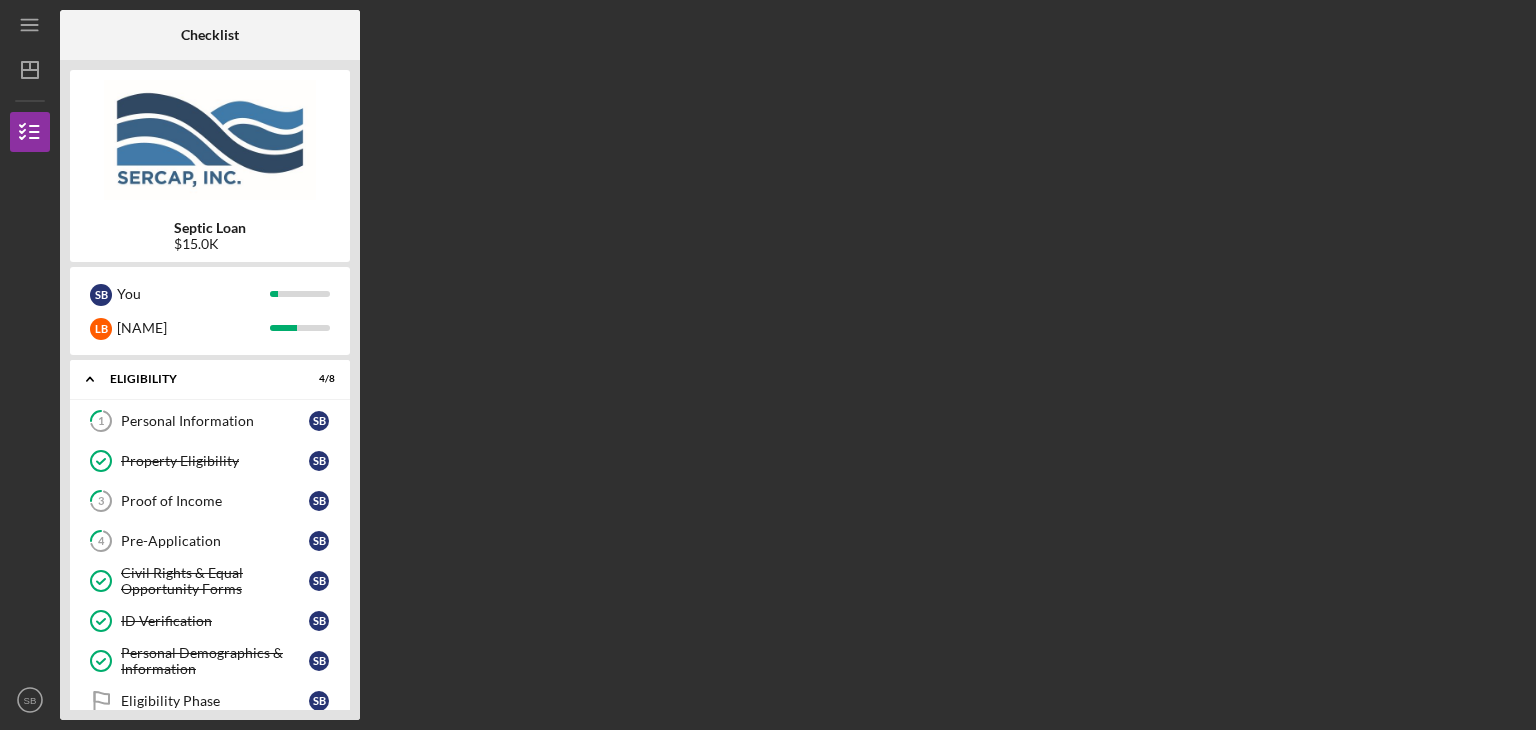 scroll, scrollTop: 0, scrollLeft: 0, axis: both 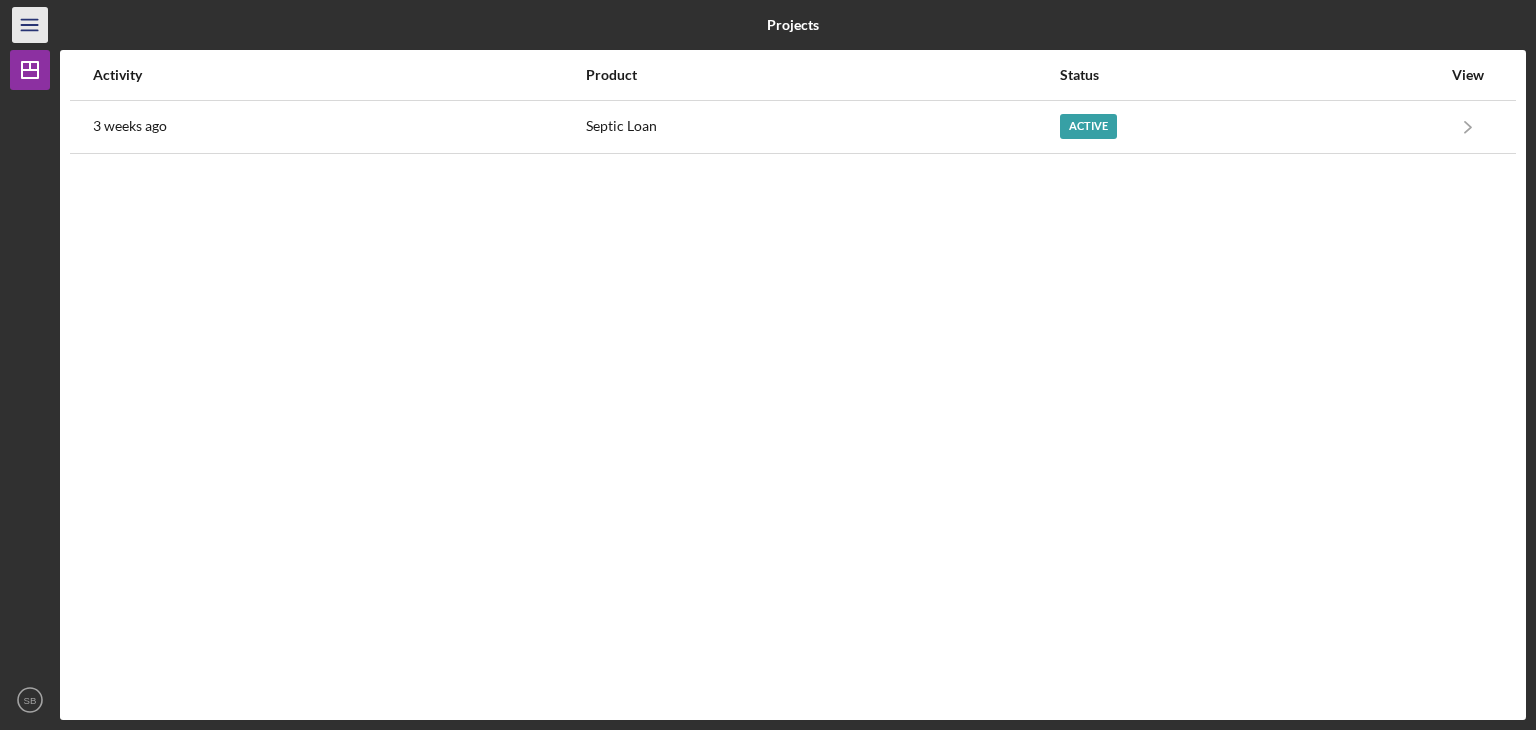 click on "Icon/Menu" 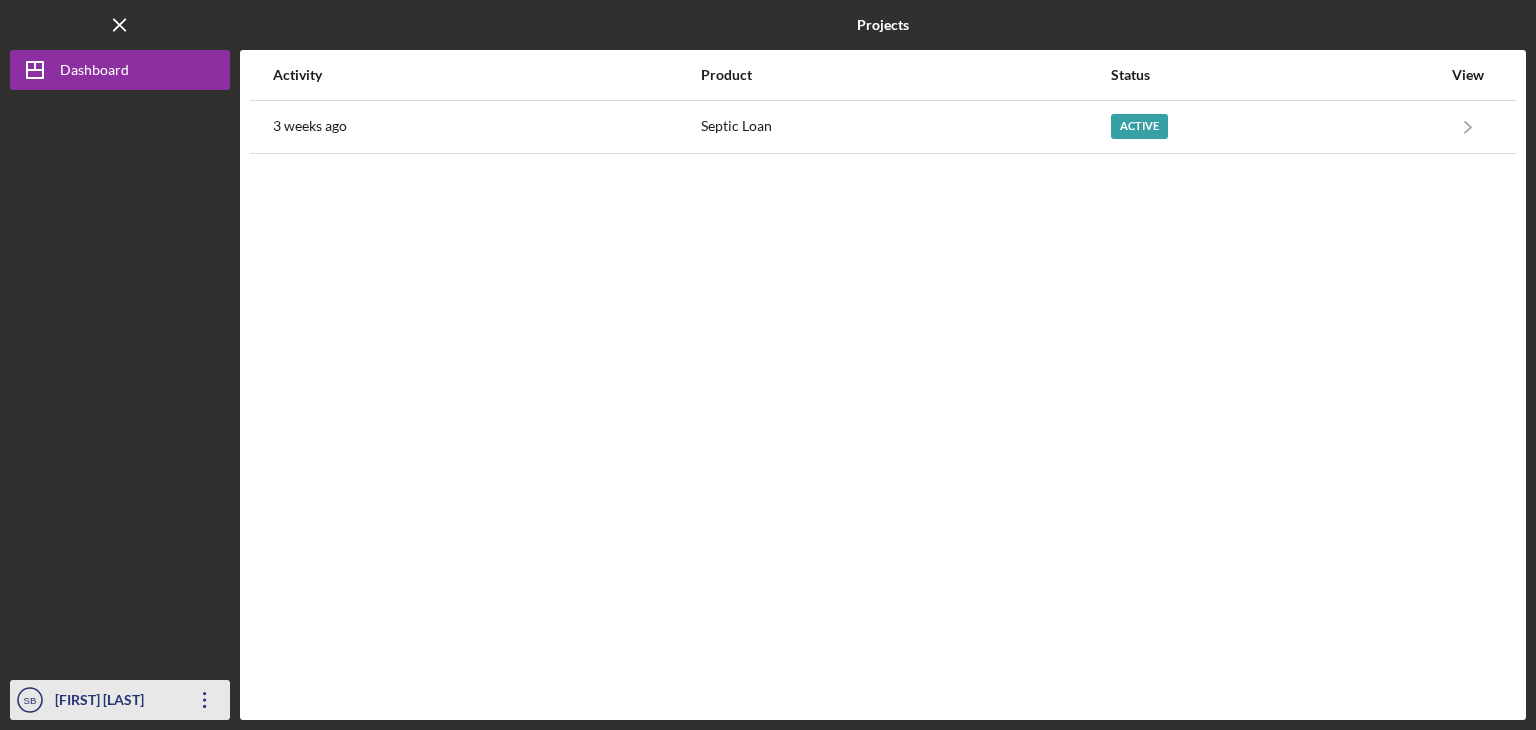 click on "[FIRST] [LAST]" at bounding box center [115, 702] 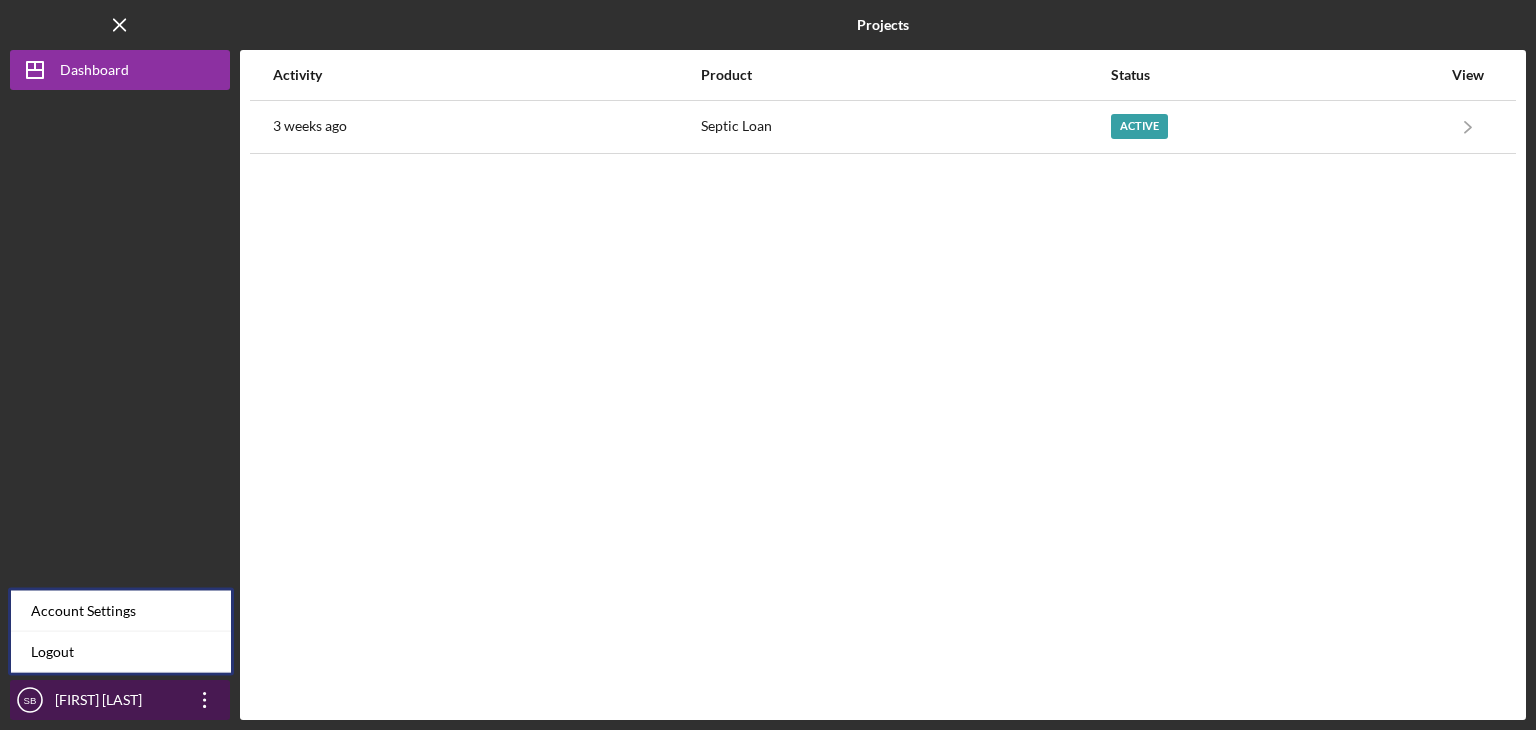 click on "[FIRST] [LAST]" at bounding box center (115, 702) 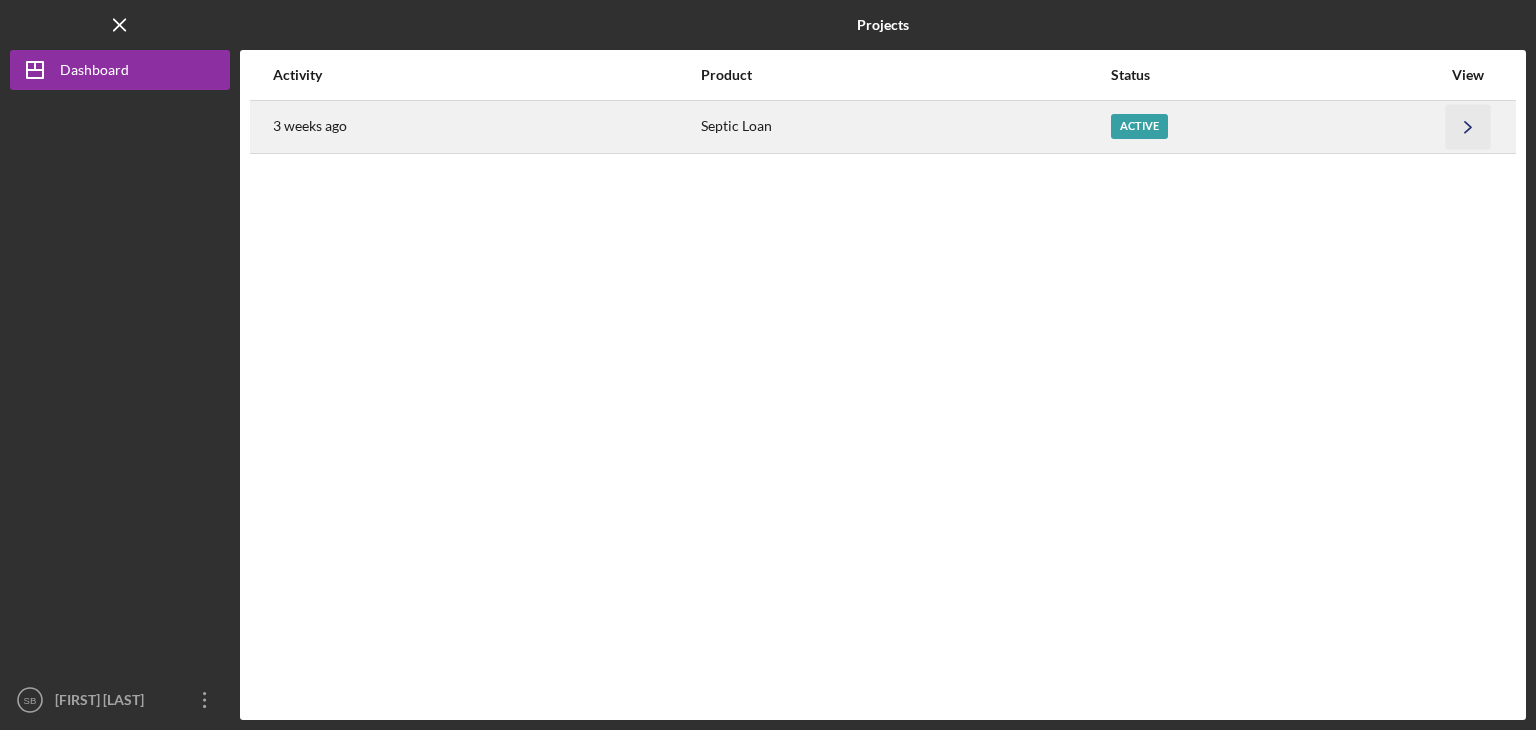 click on "Icon/Navigate" 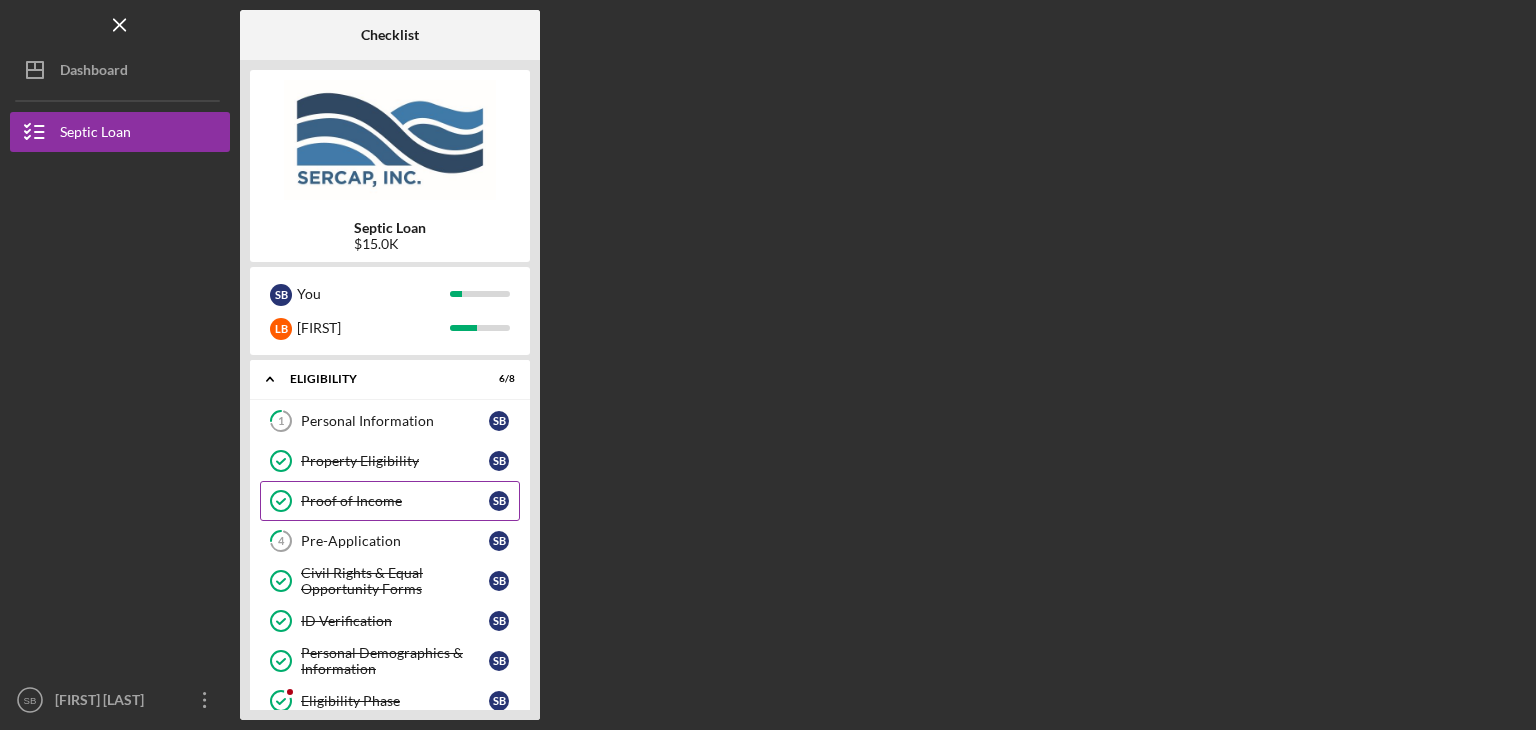 click on "Proof of Income" at bounding box center [395, 501] 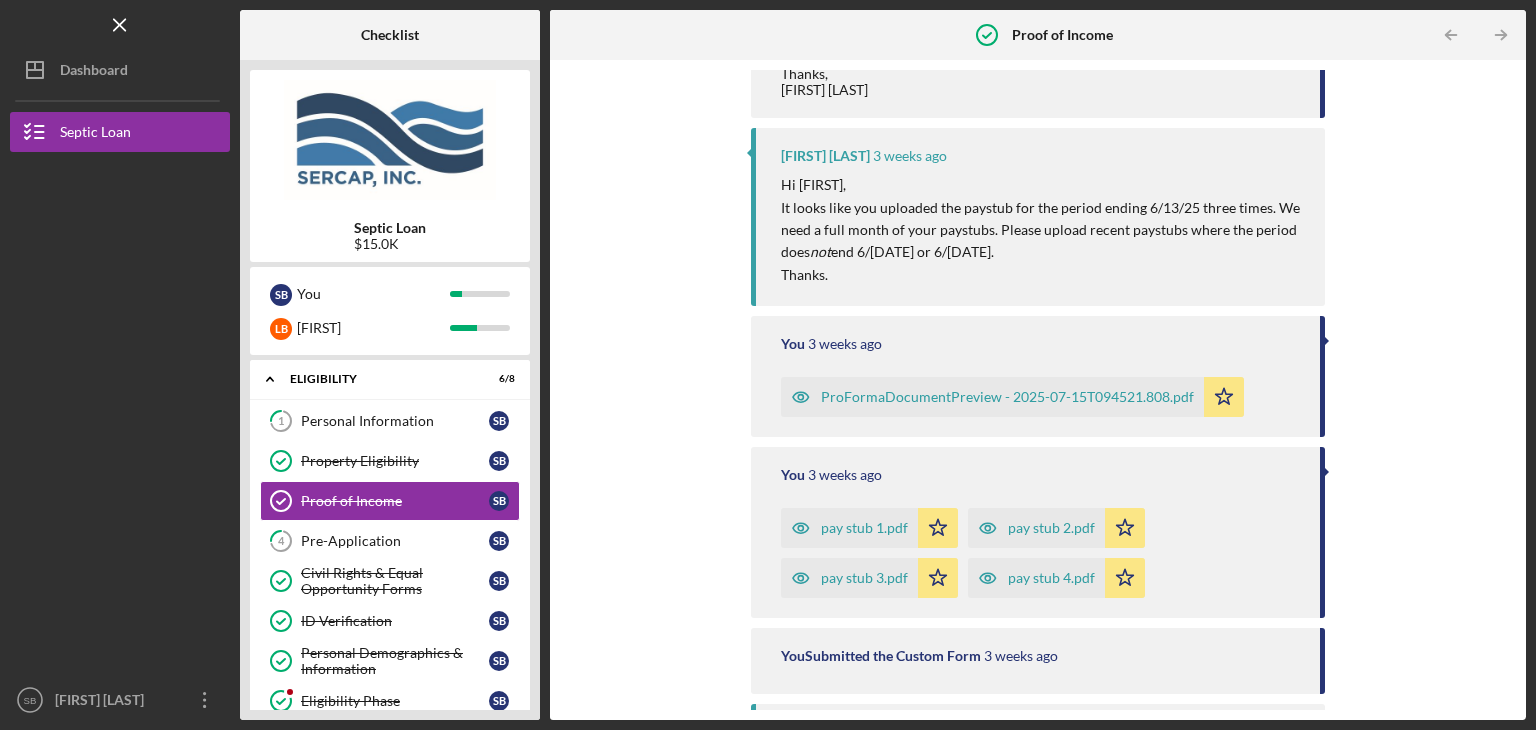scroll, scrollTop: 700, scrollLeft: 0, axis: vertical 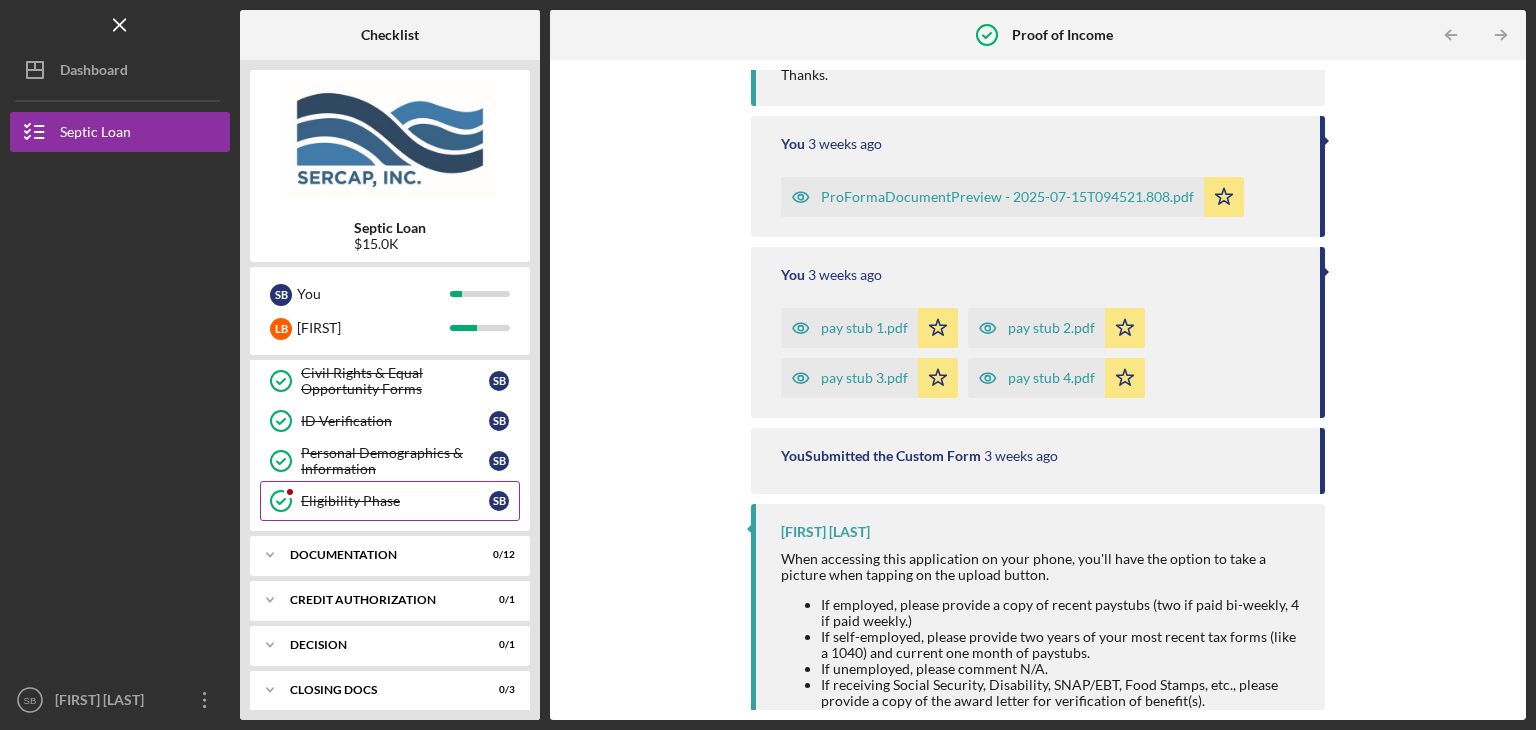 click on "Eligibility Phase" at bounding box center [395, 501] 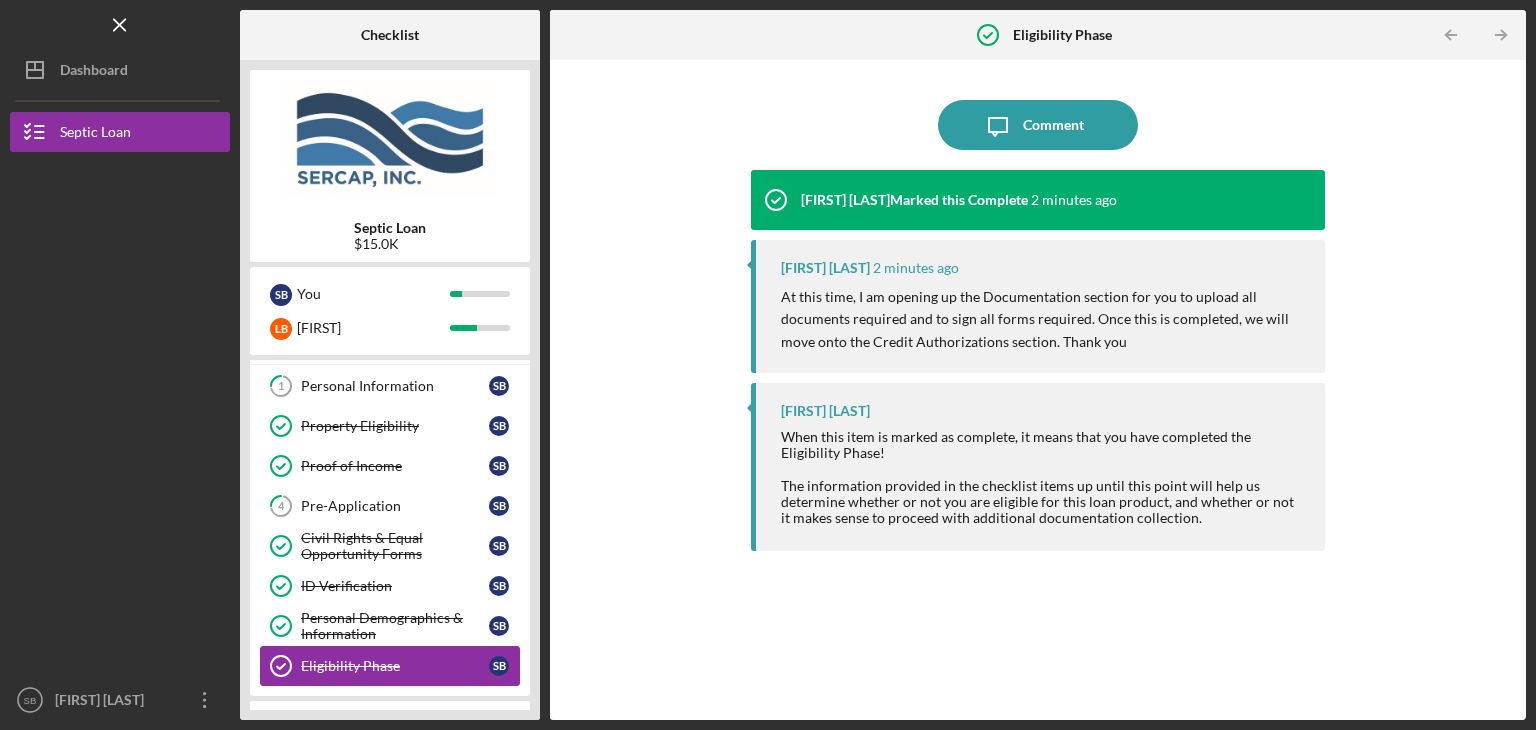 scroll, scrollTop: 0, scrollLeft: 0, axis: both 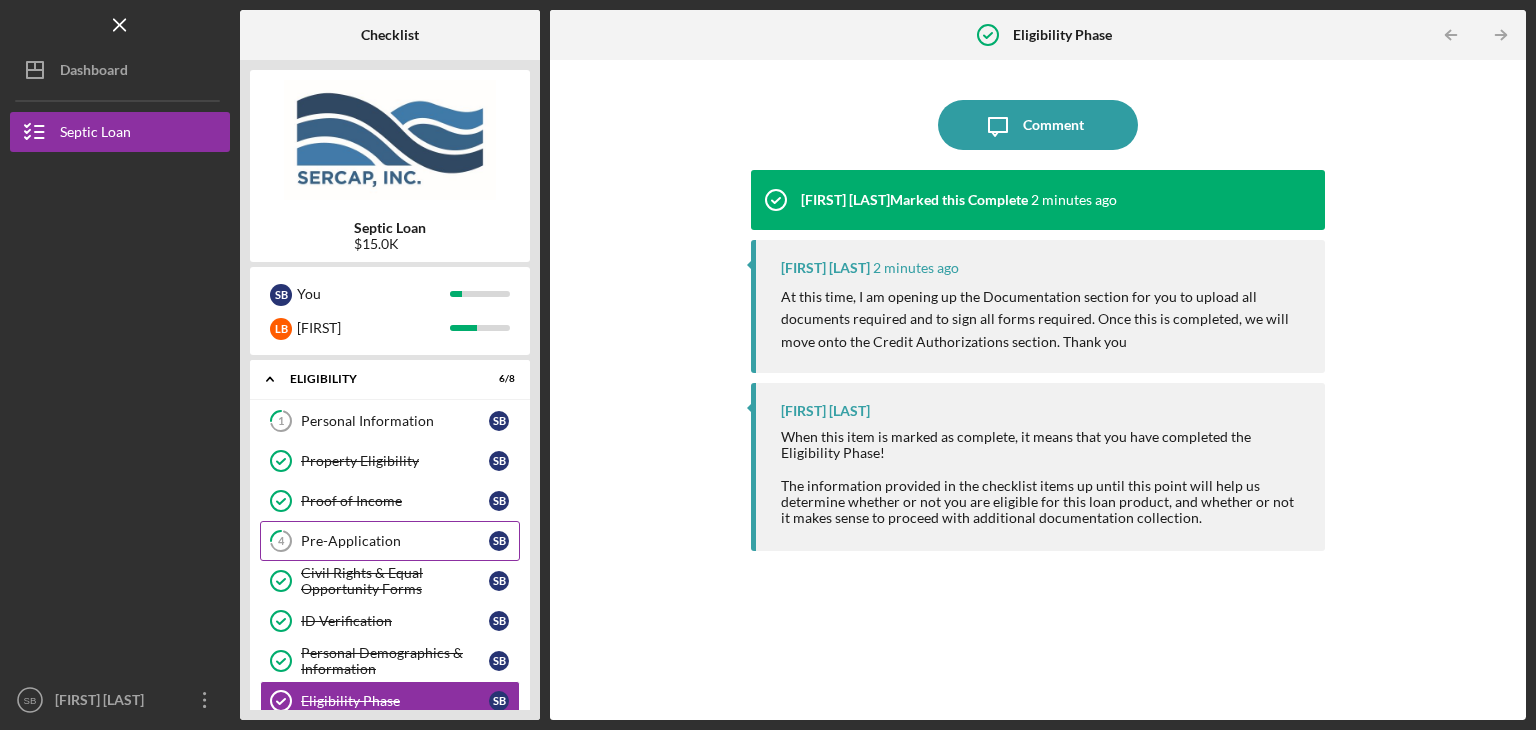 click on "Pre-Application" at bounding box center [395, 541] 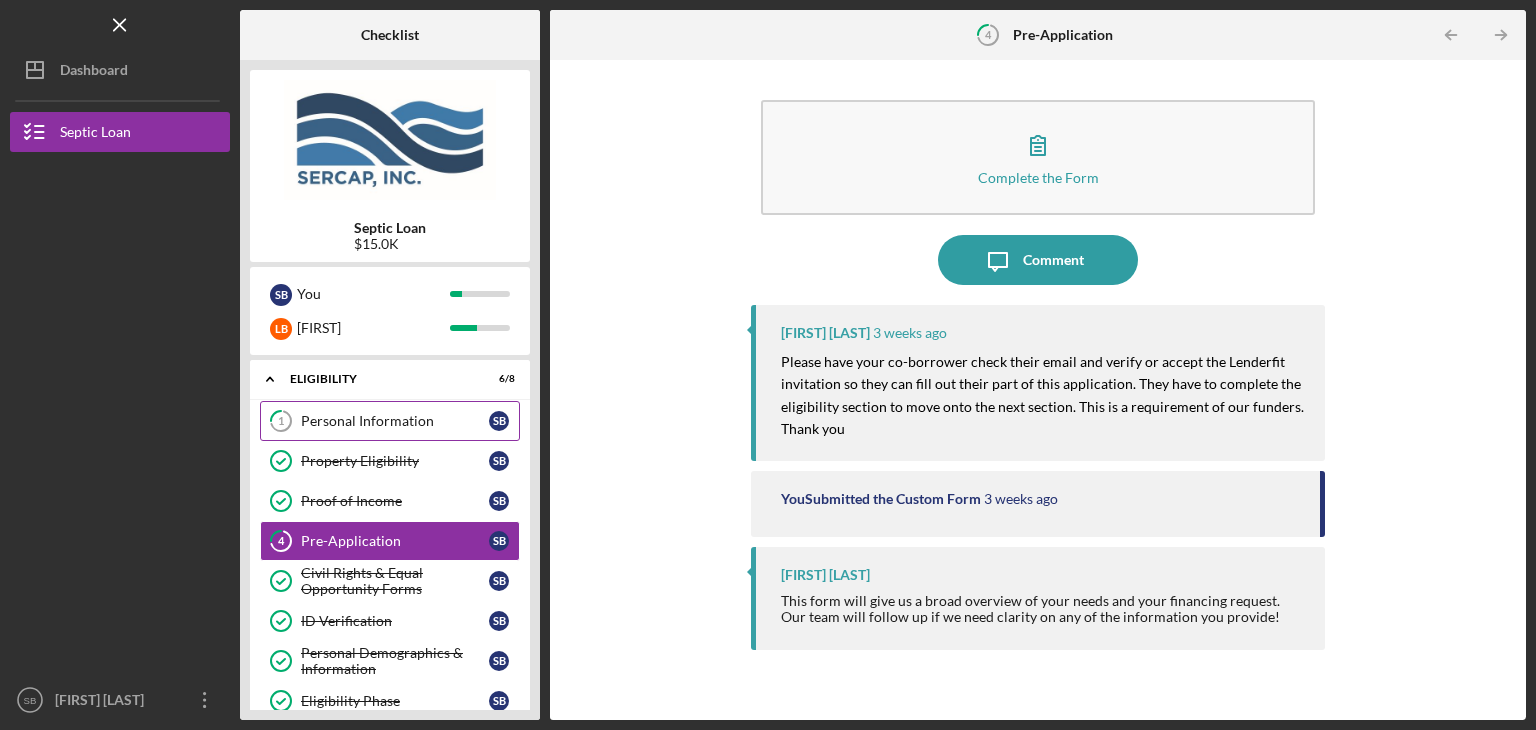 click on "Personal Information" at bounding box center [395, 421] 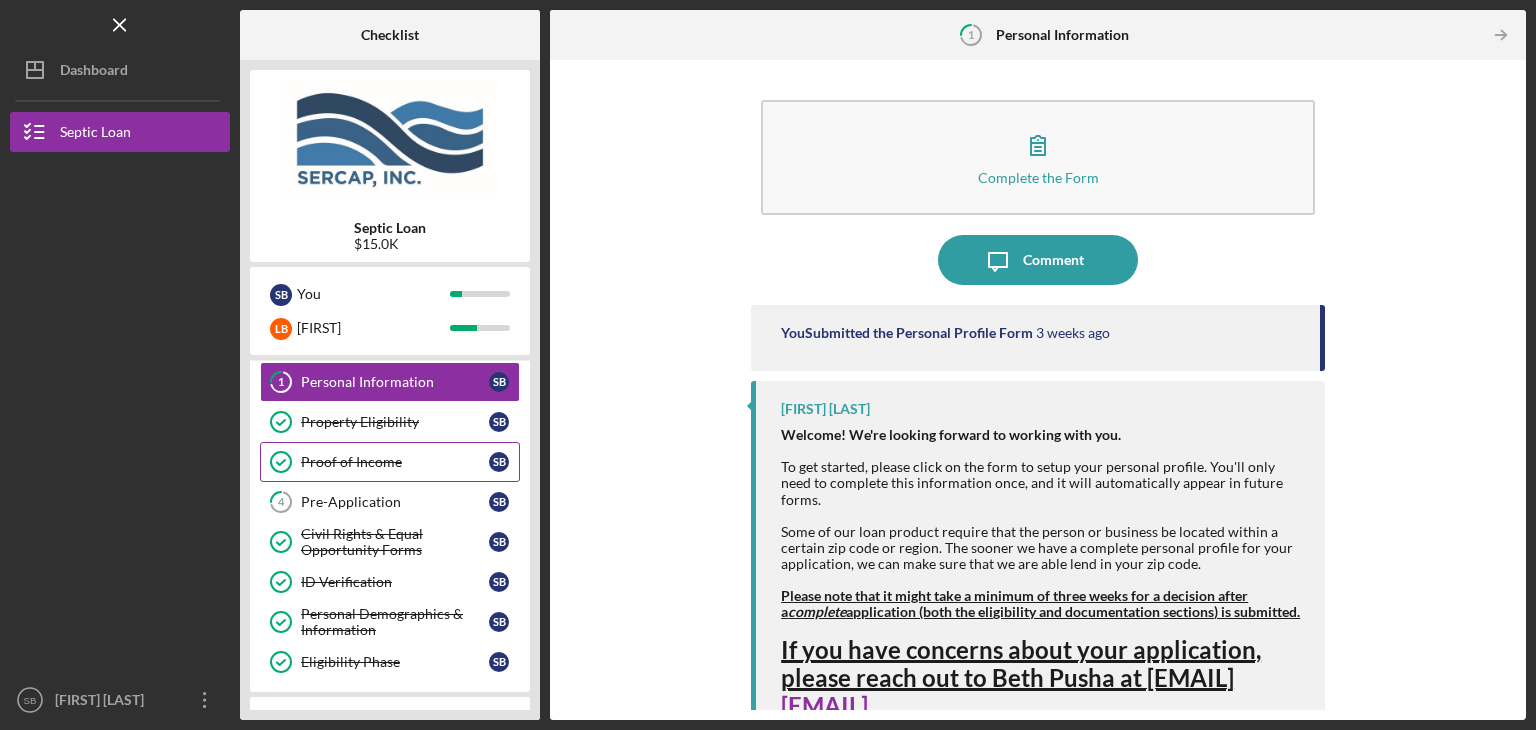 scroll, scrollTop: 0, scrollLeft: 0, axis: both 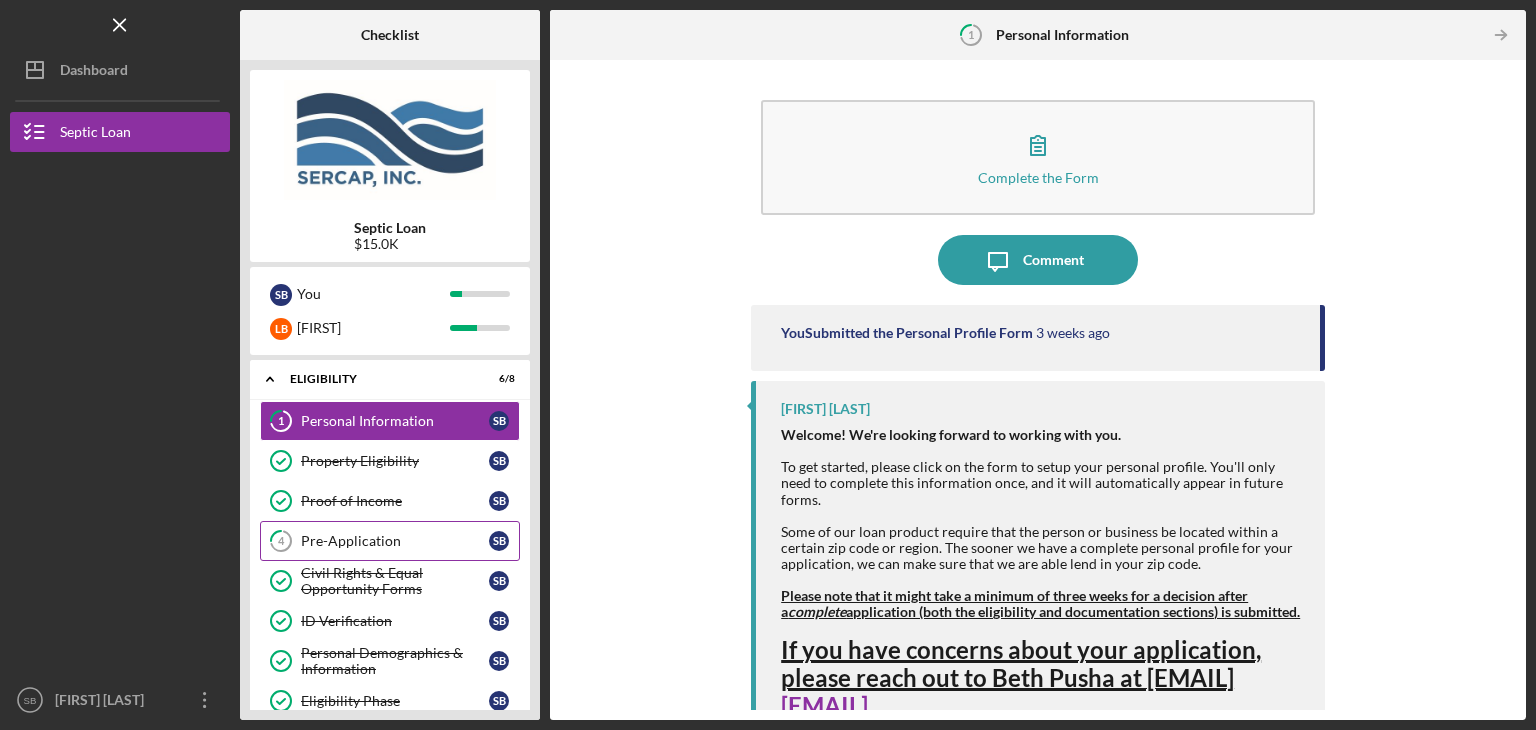 click on "Pre-Application" at bounding box center [395, 541] 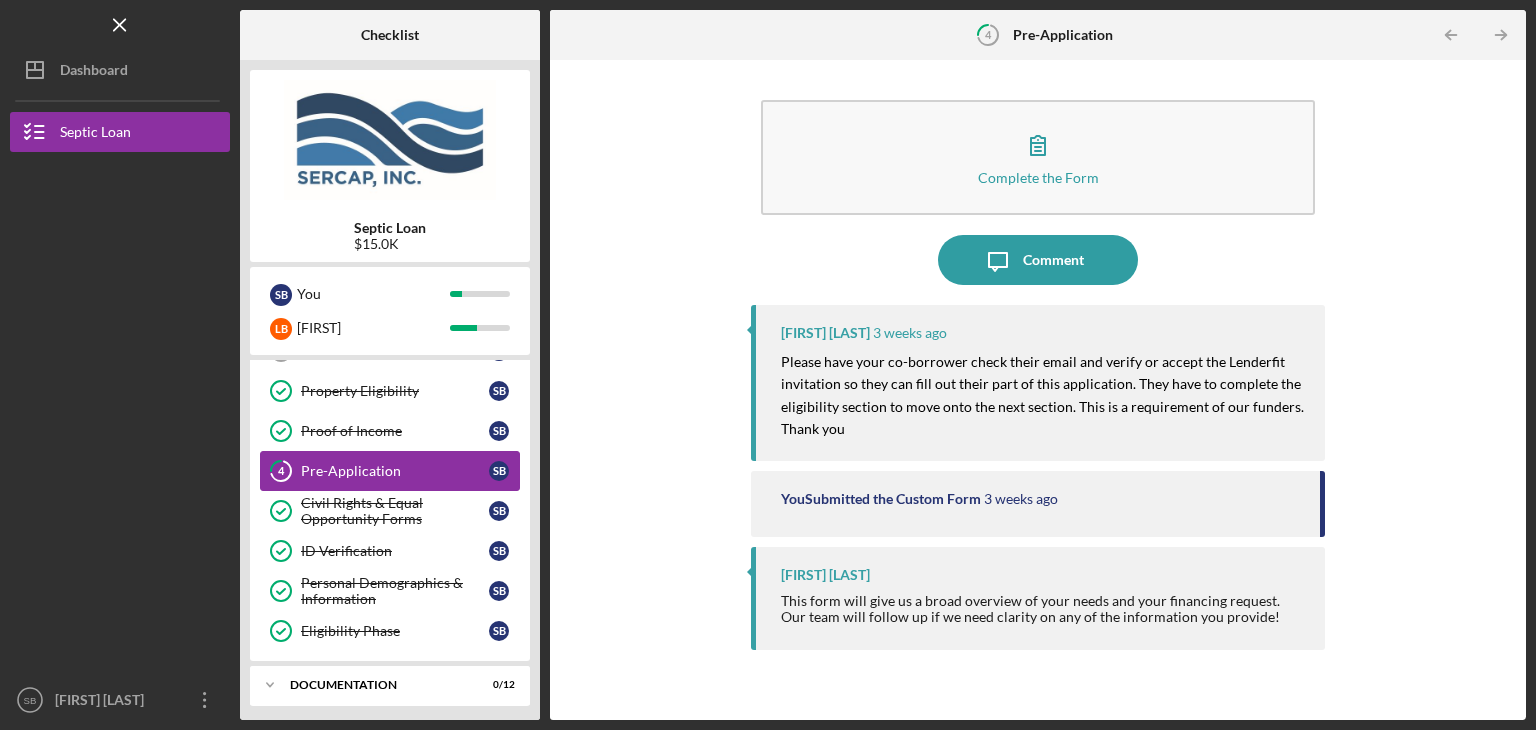 scroll, scrollTop: 100, scrollLeft: 0, axis: vertical 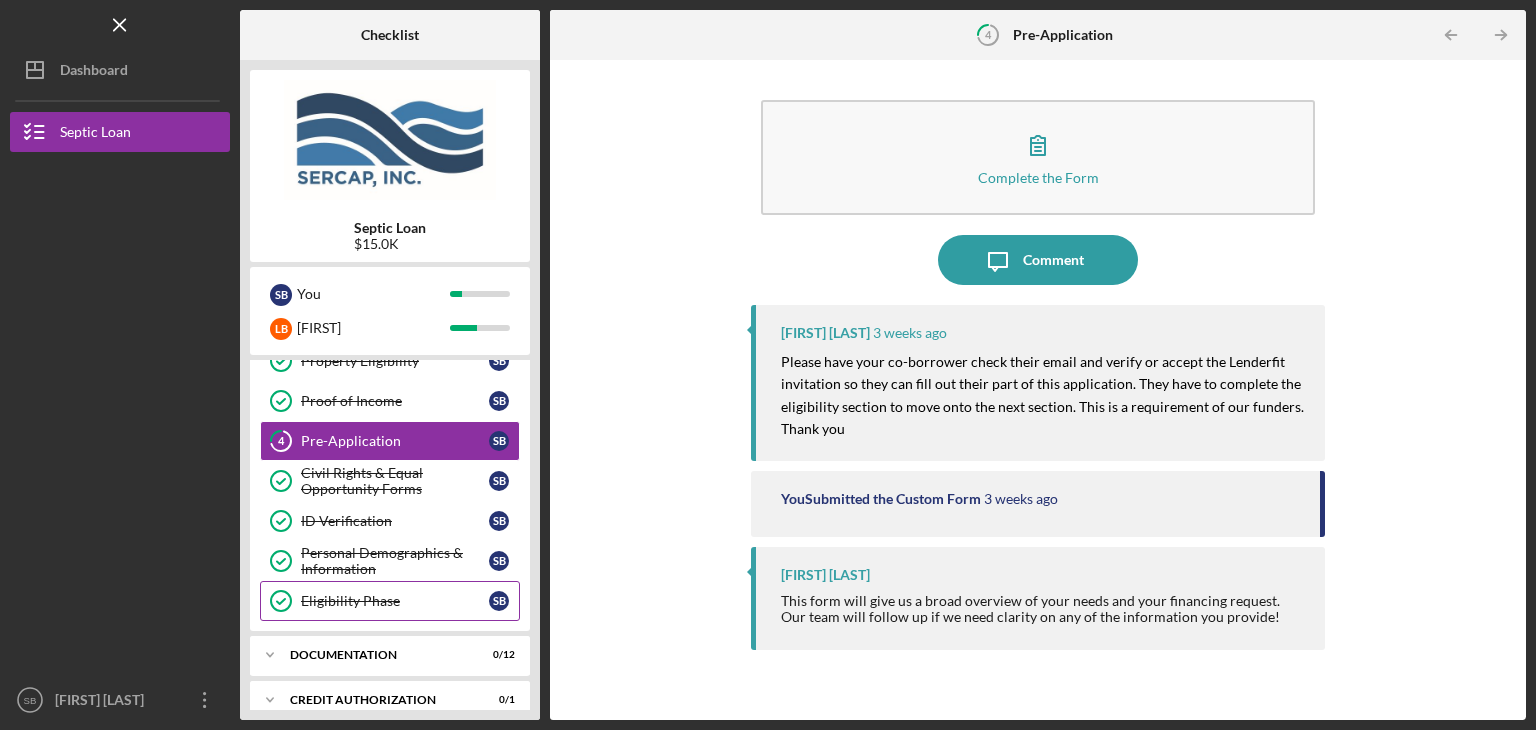 click on "Eligibility Phase" at bounding box center (395, 601) 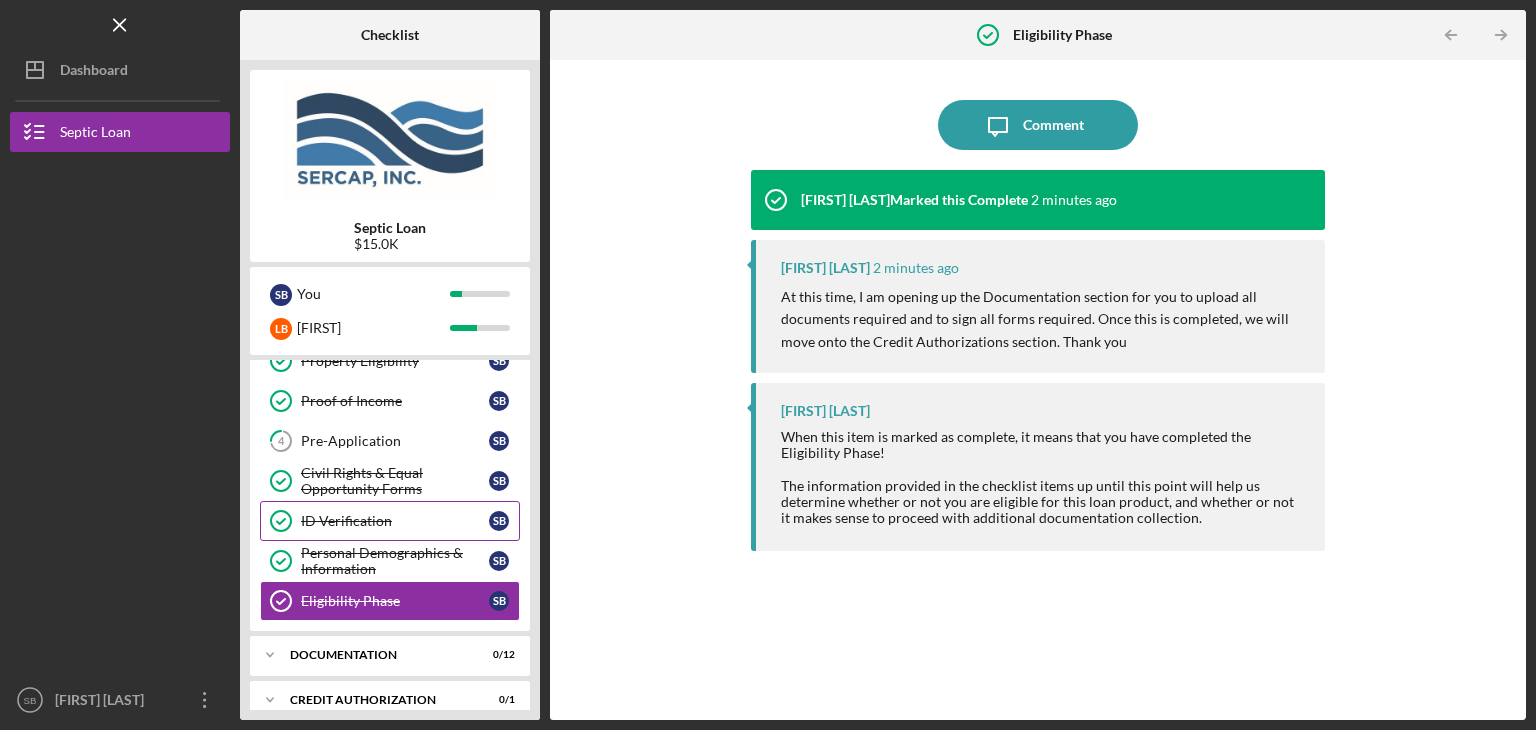 scroll, scrollTop: 200, scrollLeft: 0, axis: vertical 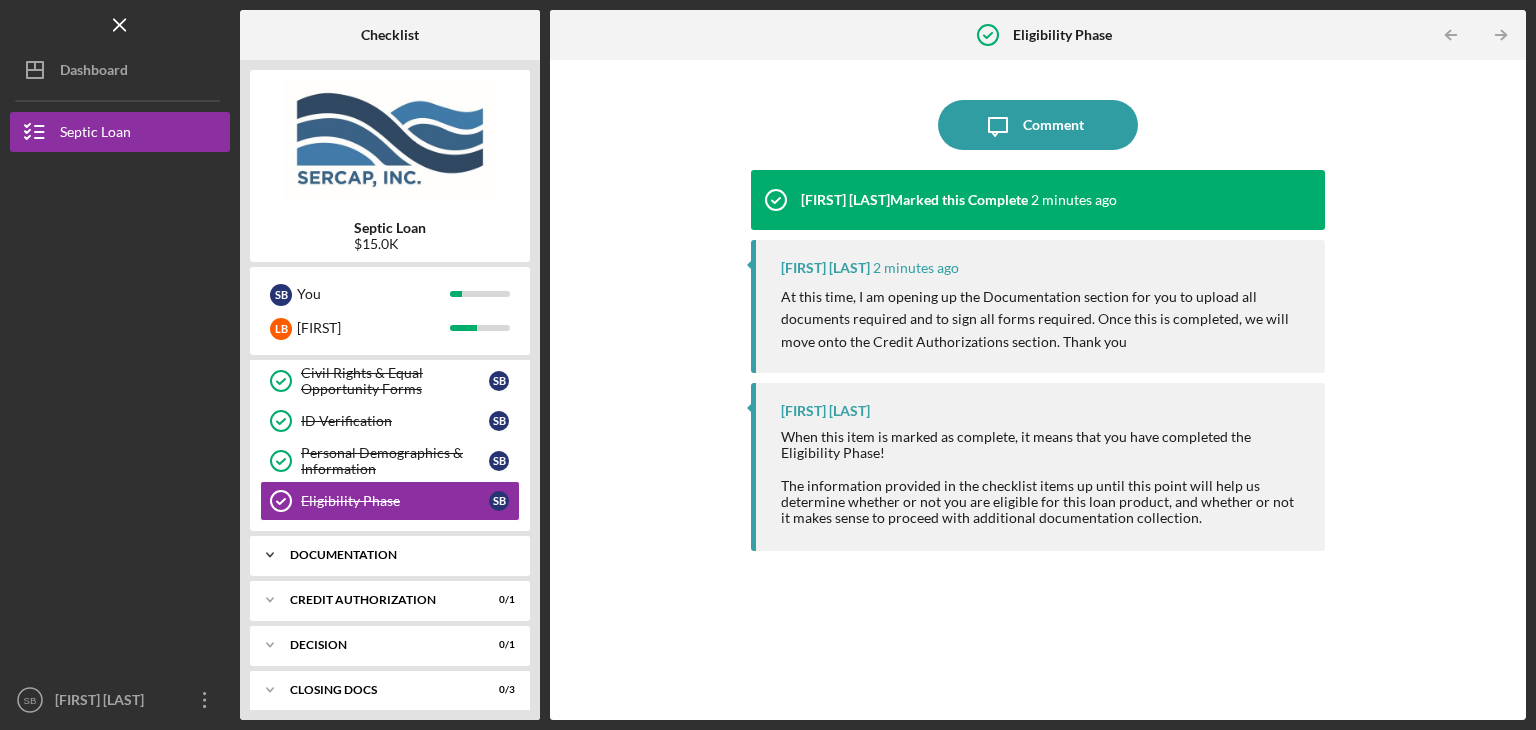 click on "Documentation" at bounding box center (397, 555) 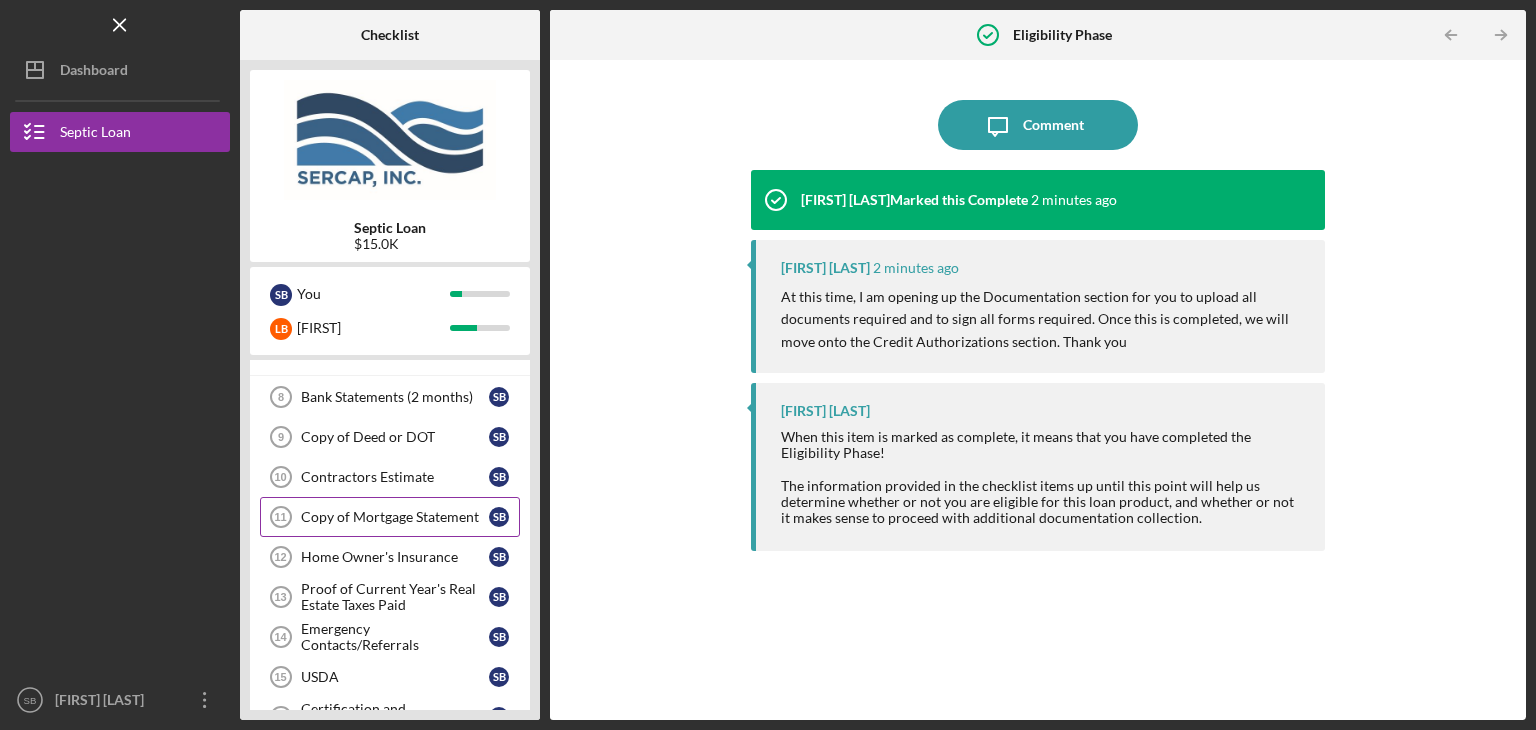 scroll, scrollTop: 300, scrollLeft: 0, axis: vertical 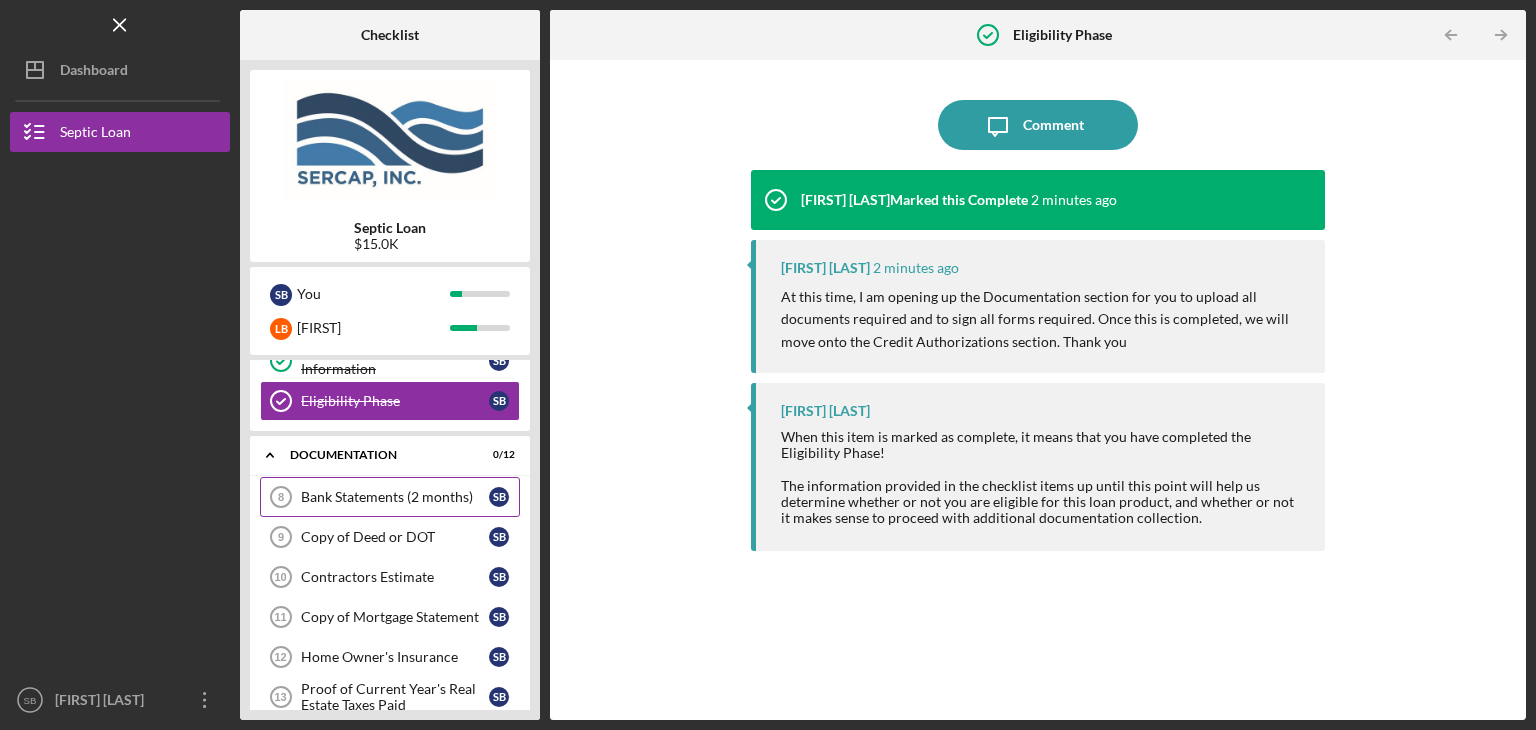 click on "Bank Statements (2 months)" at bounding box center [395, 497] 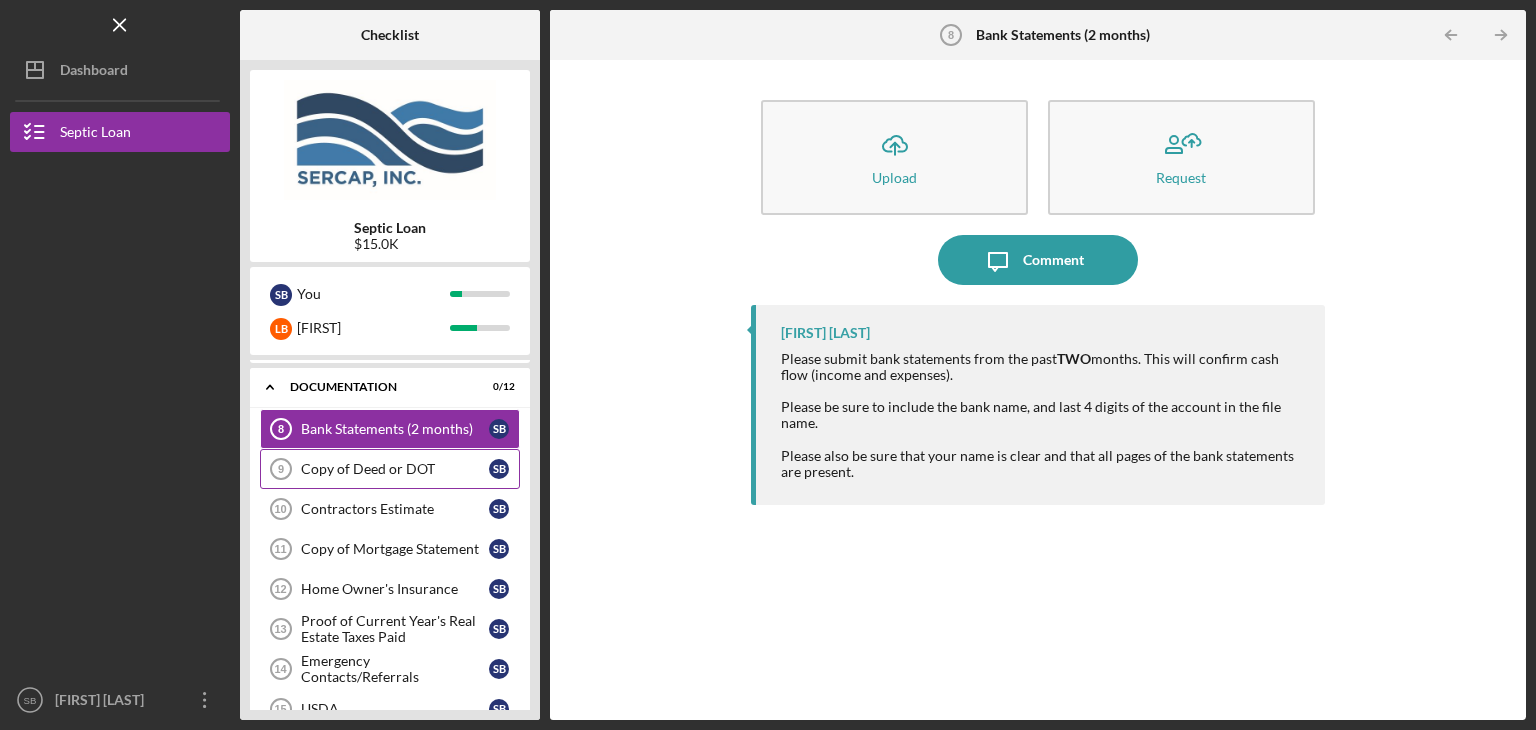 scroll, scrollTop: 400, scrollLeft: 0, axis: vertical 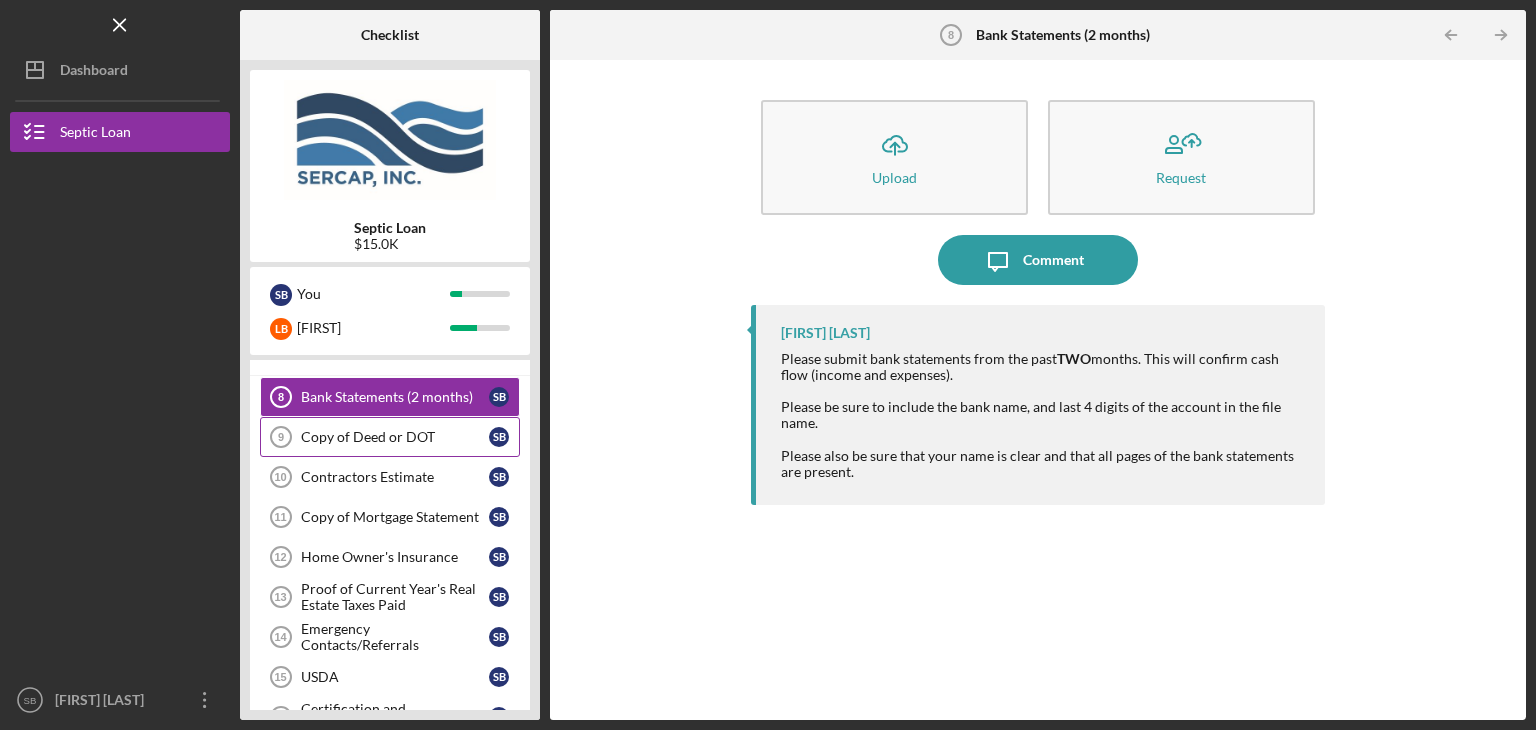 click on "Copy of Deed or DOT" at bounding box center [395, 437] 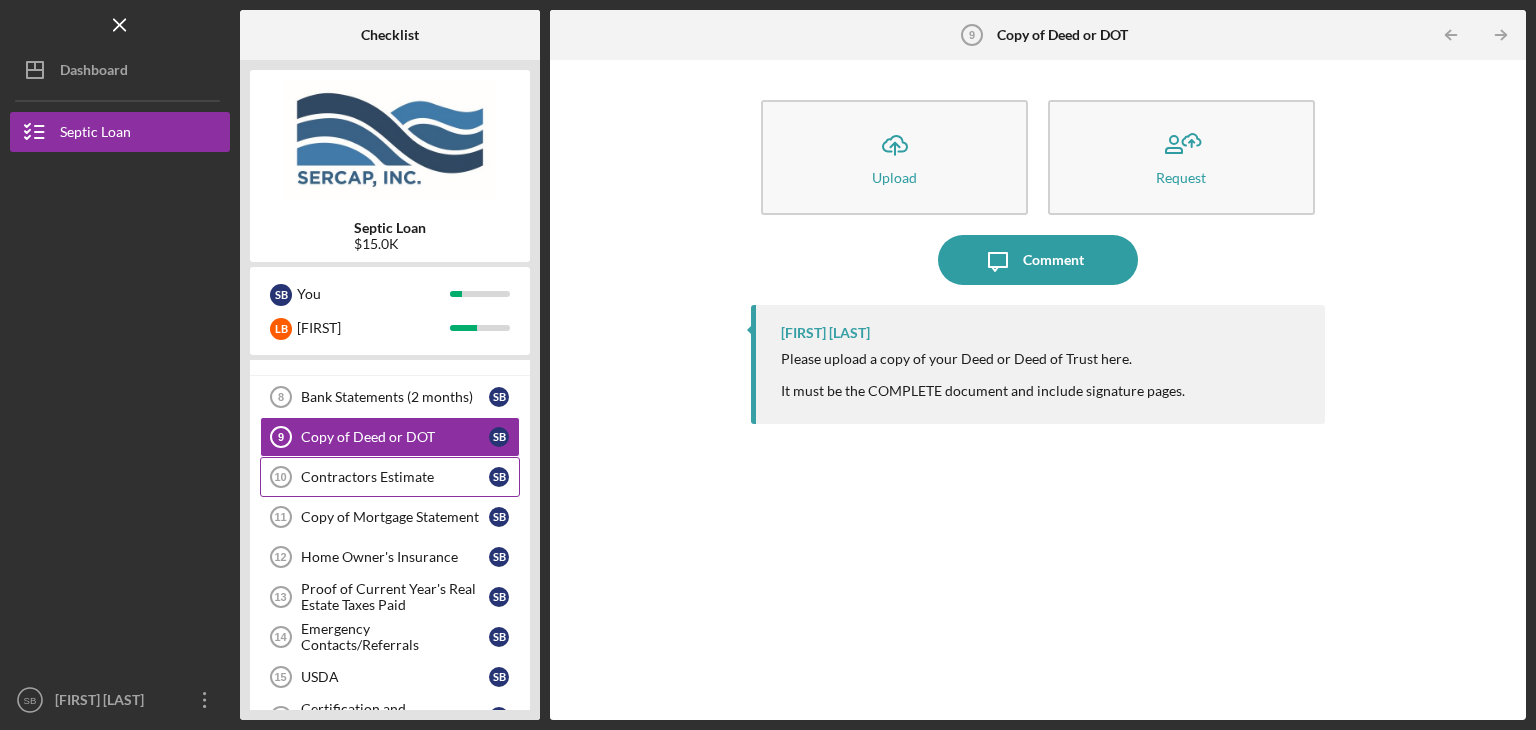click on "Contractors Estimate 10 Contractors Estimate S B" at bounding box center [390, 477] 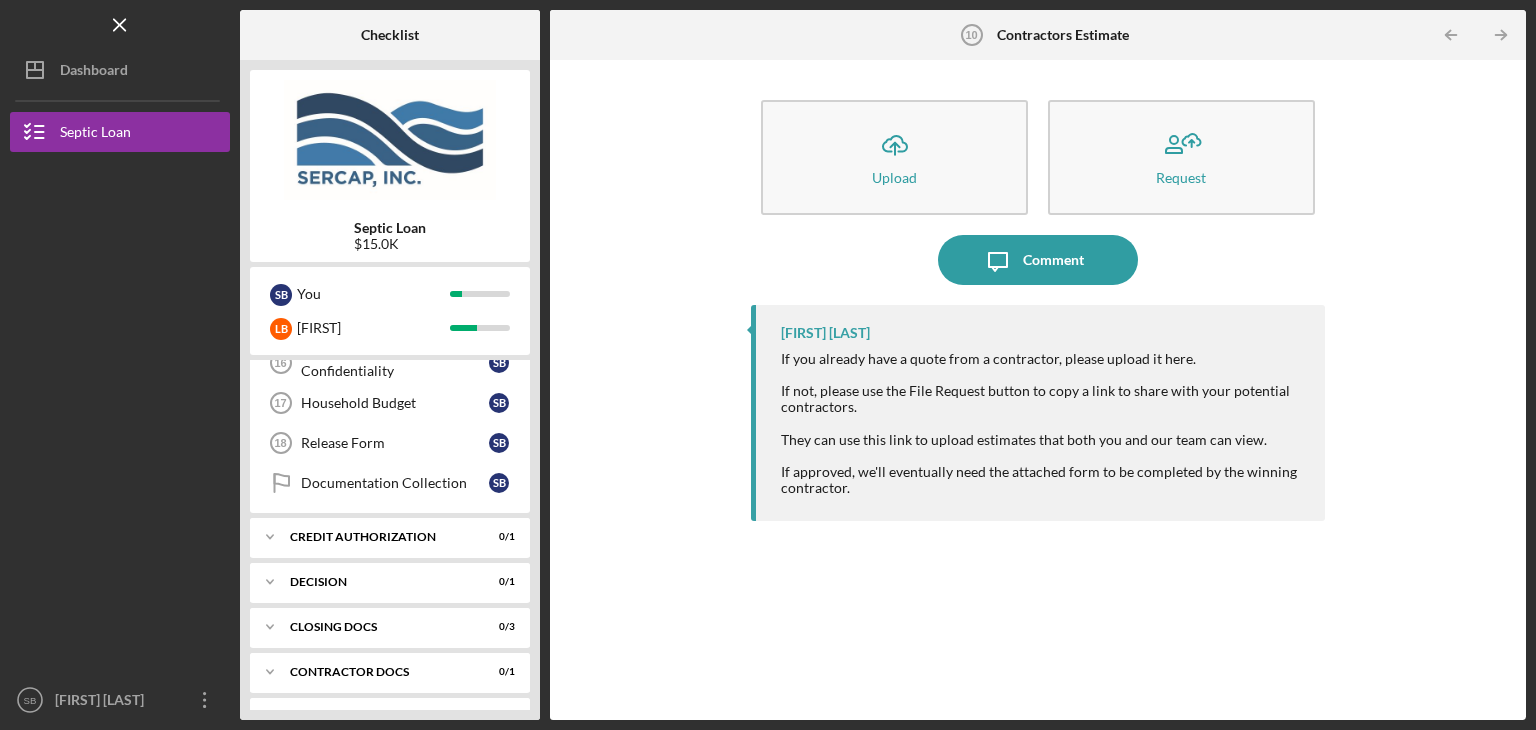 scroll, scrollTop: 784, scrollLeft: 0, axis: vertical 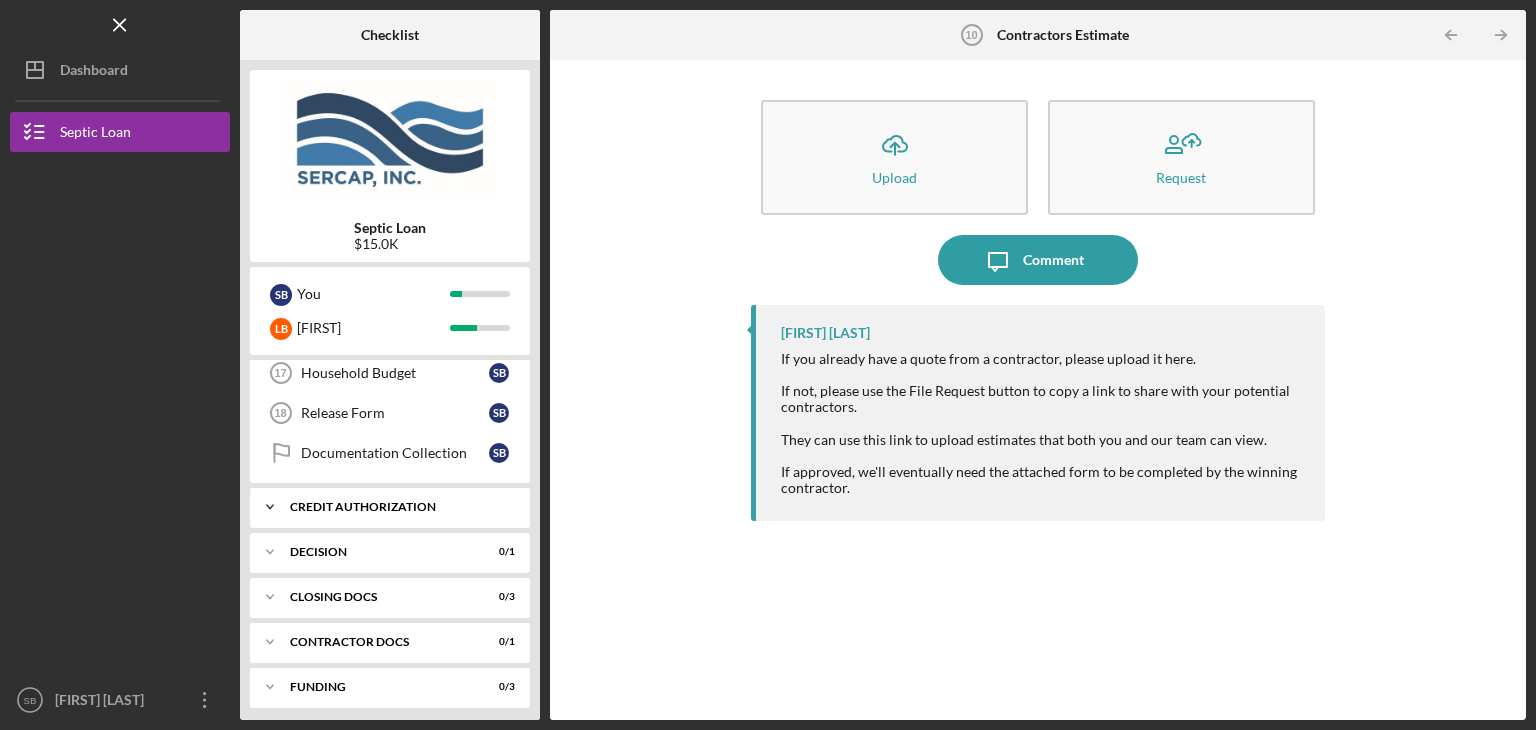 click on "CREDIT AUTHORIZATION" at bounding box center (397, 507) 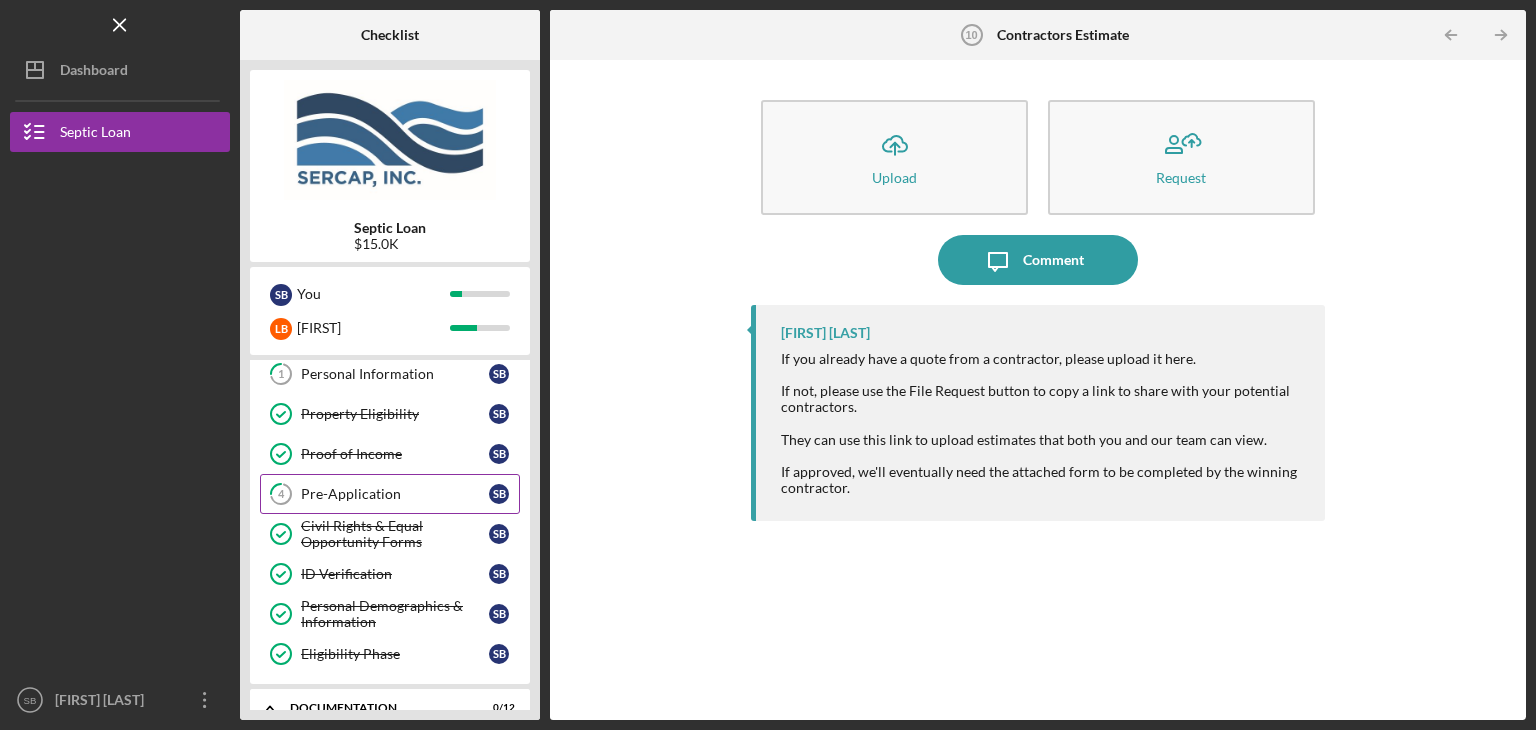 scroll, scrollTop: 0, scrollLeft: 0, axis: both 